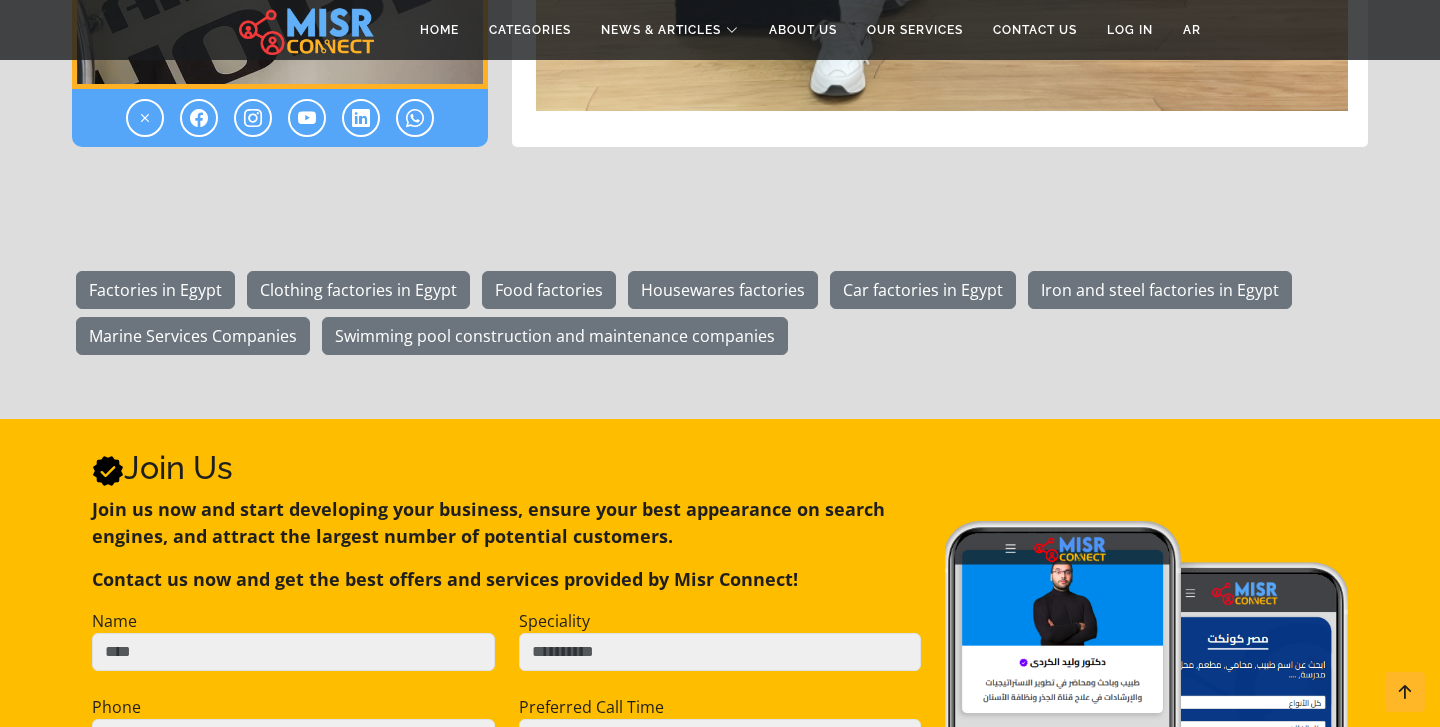 scroll, scrollTop: 6135, scrollLeft: 0, axis: vertical 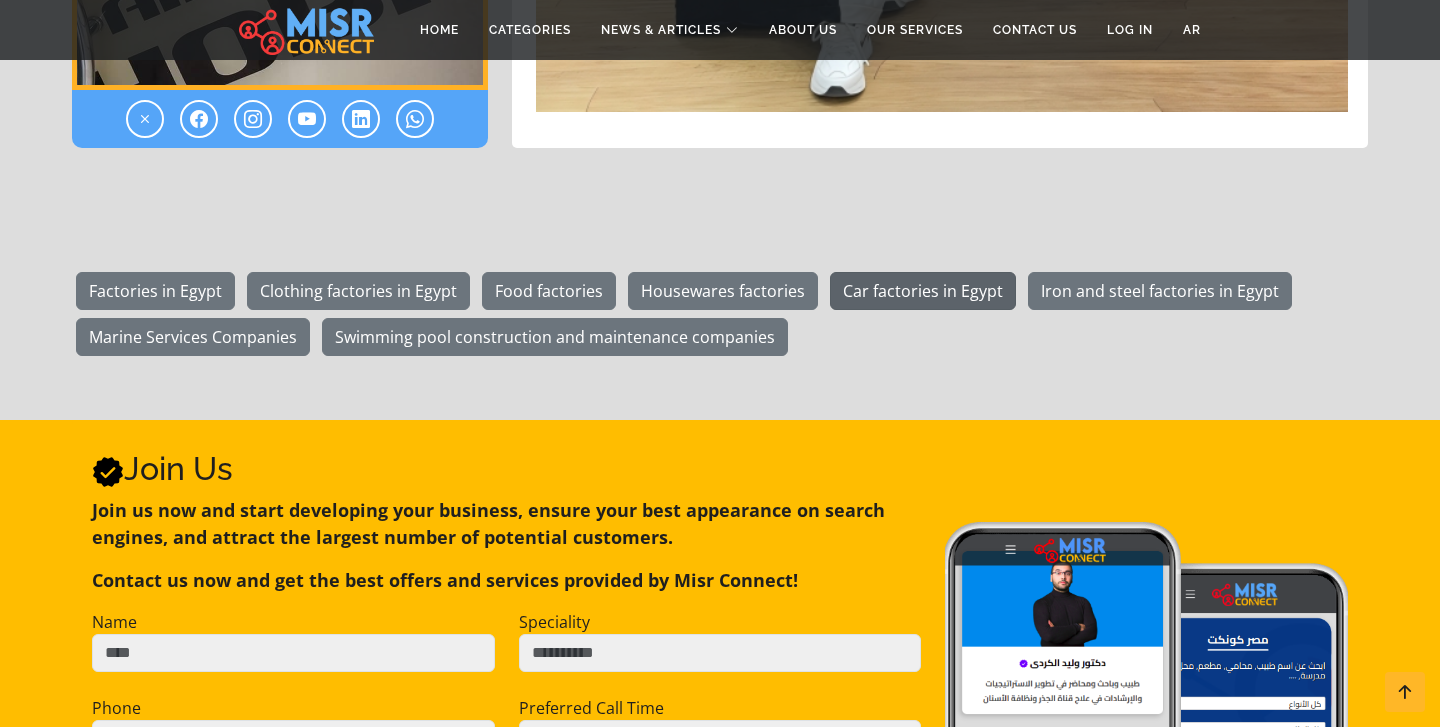click on "Car factories in Egypt" at bounding box center [923, 291] 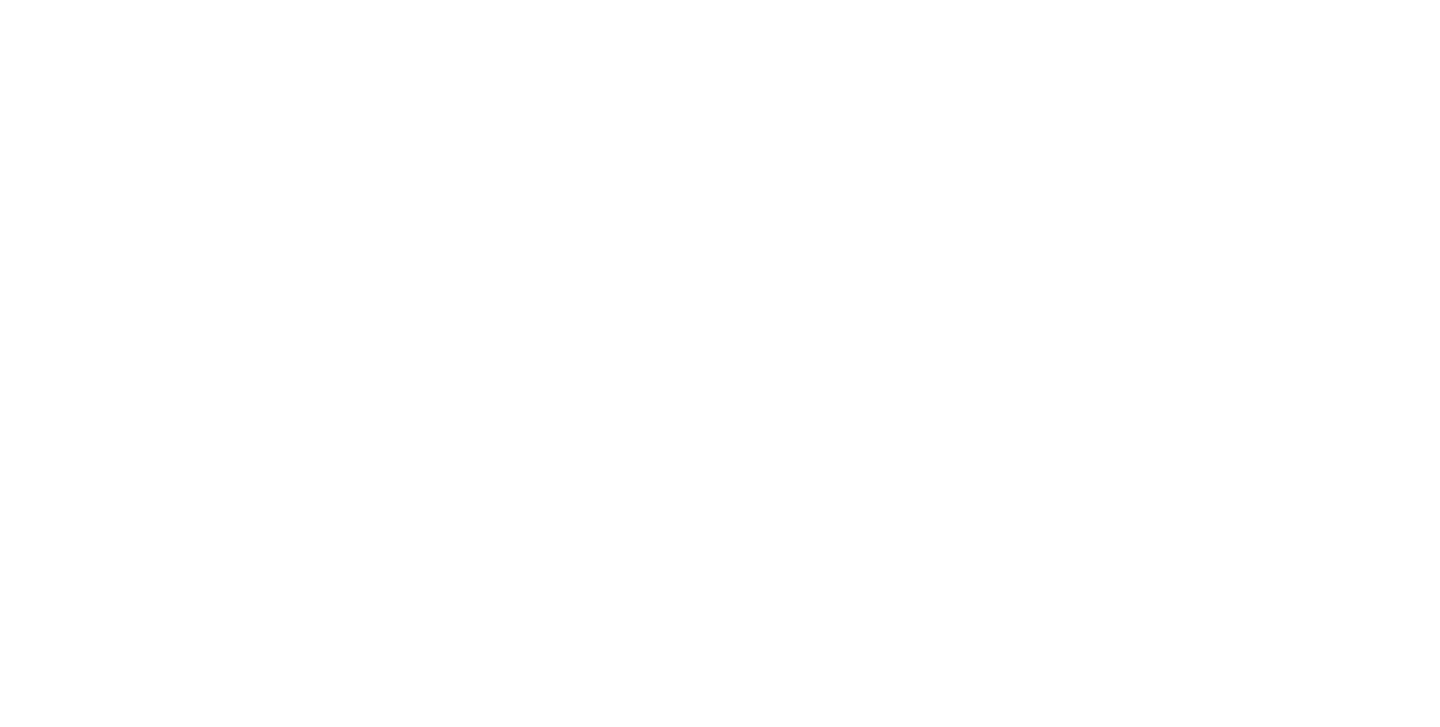 scroll, scrollTop: 0, scrollLeft: 0, axis: both 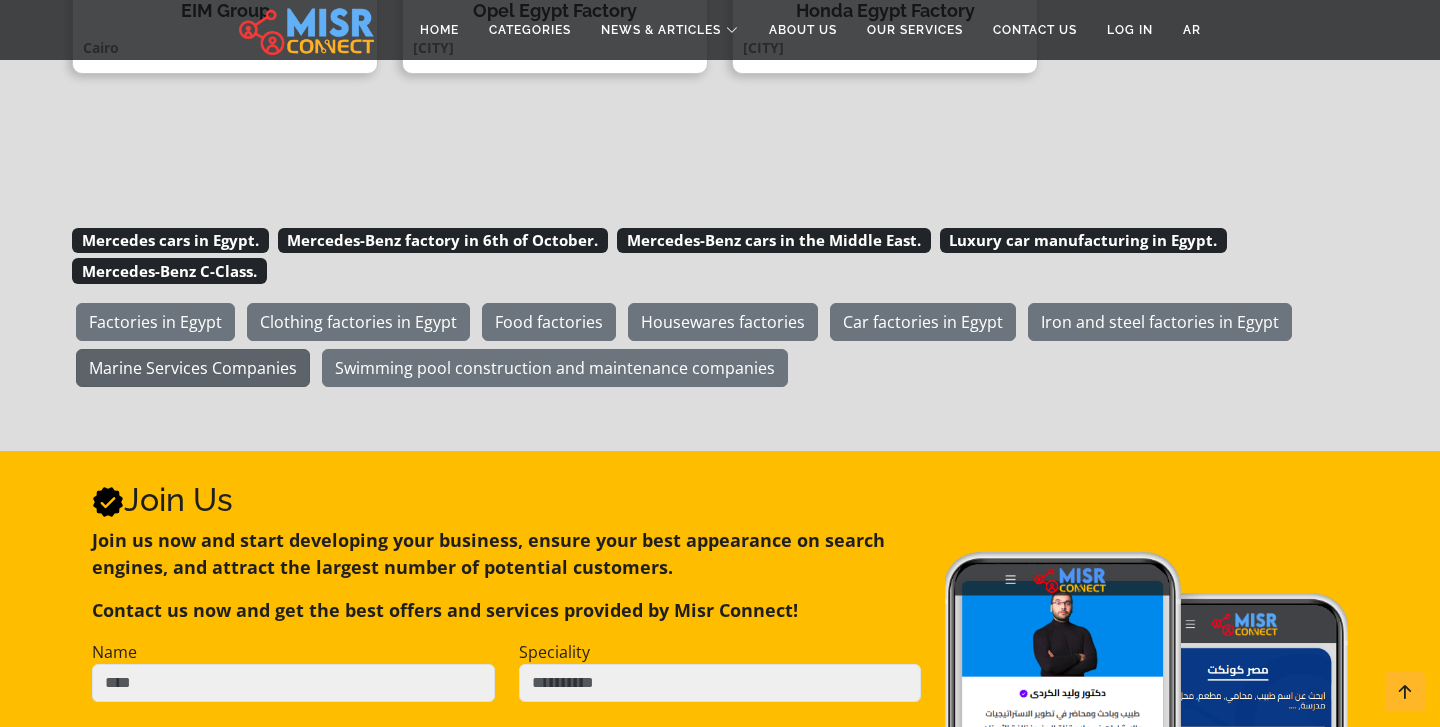 click on "Marine Services Companies" at bounding box center [193, 368] 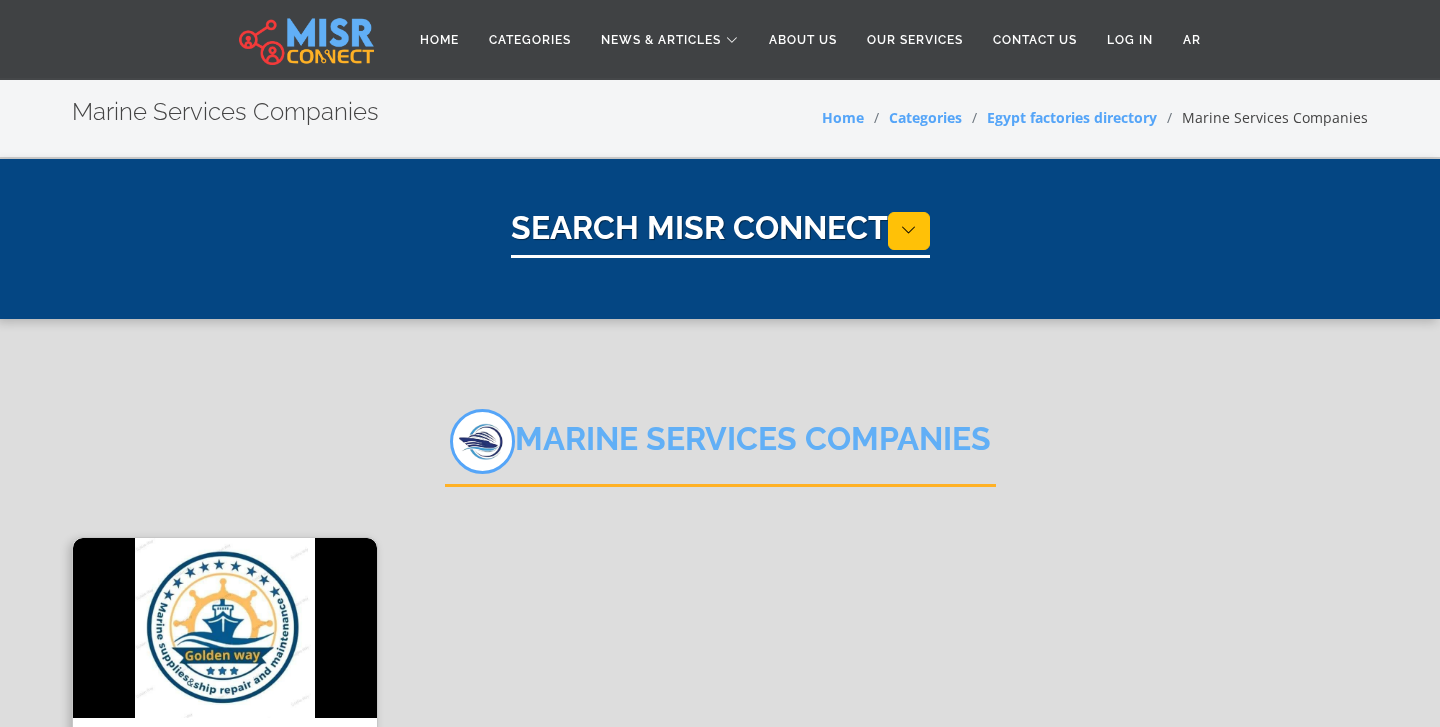 select on "**********" 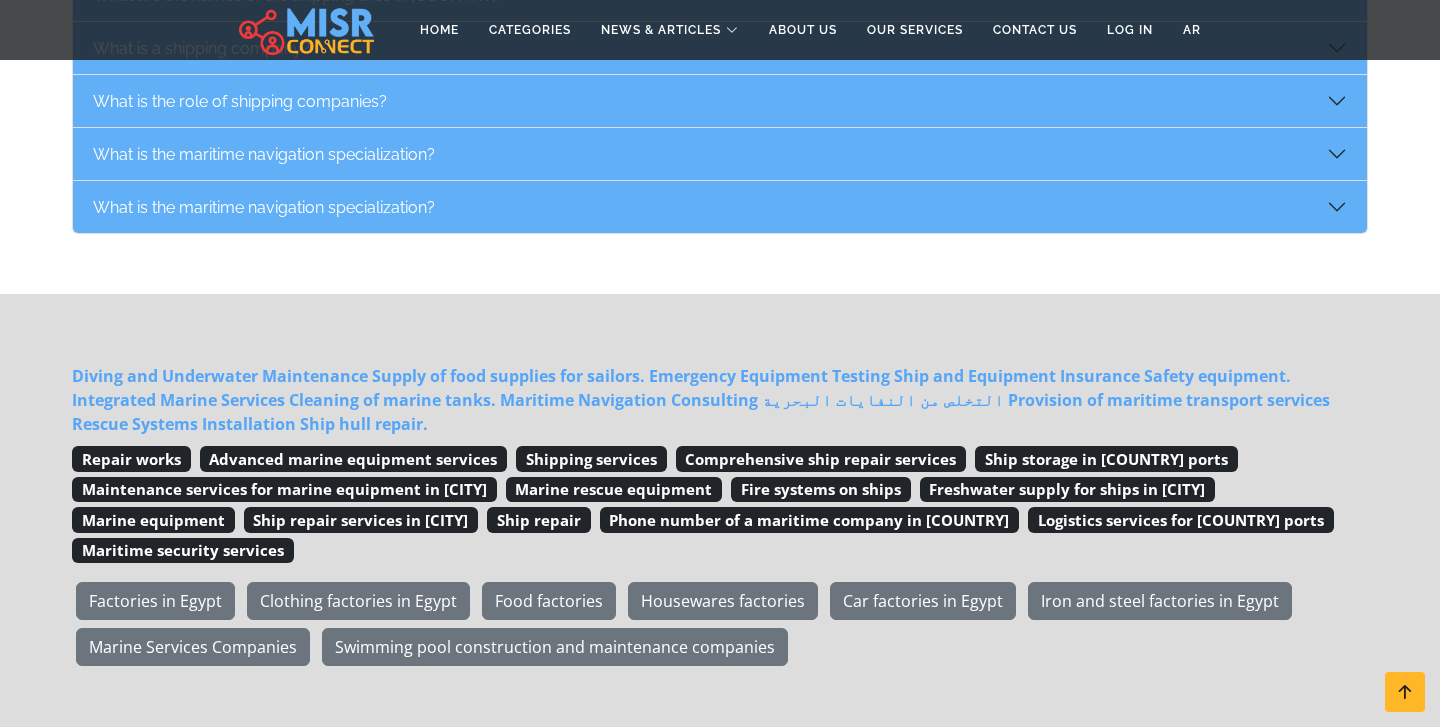 scroll, scrollTop: 1363, scrollLeft: 0, axis: vertical 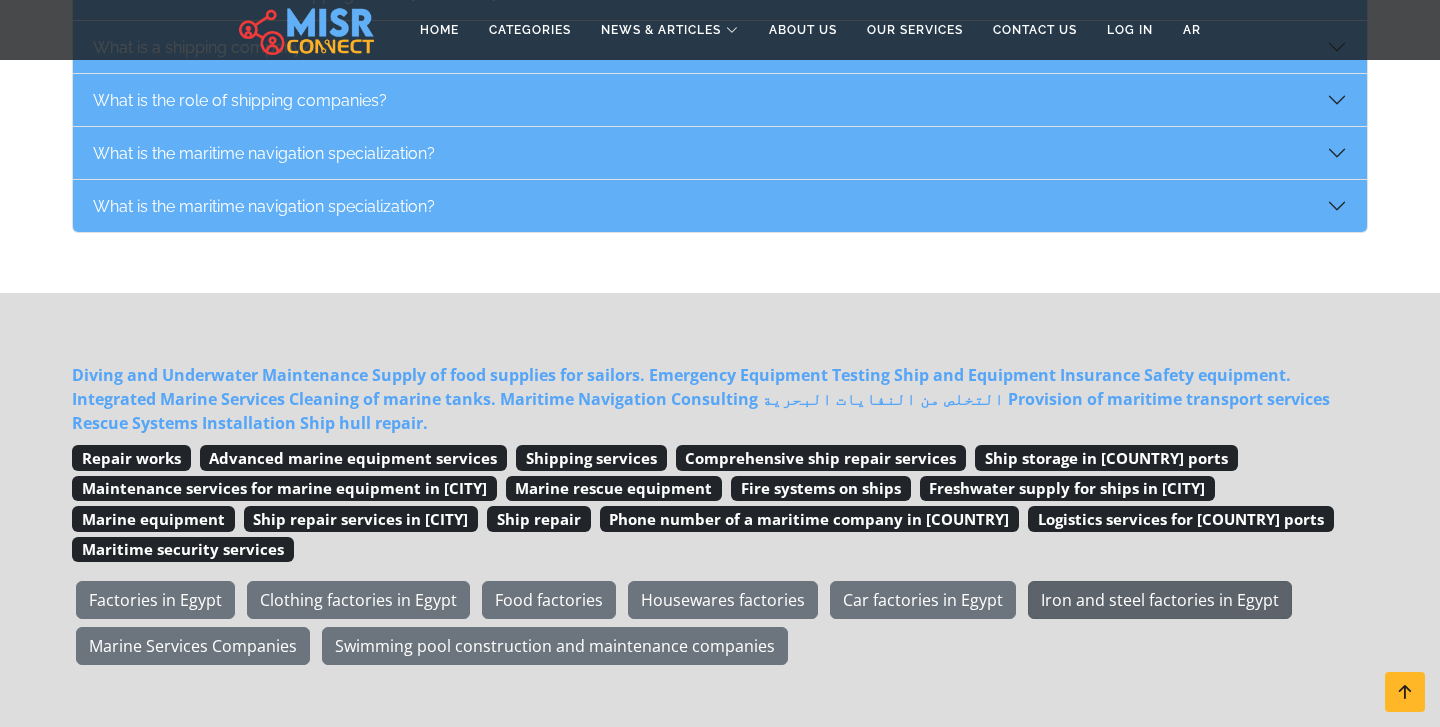 click on "Iron and steel factories in Egypt" at bounding box center [1160, 600] 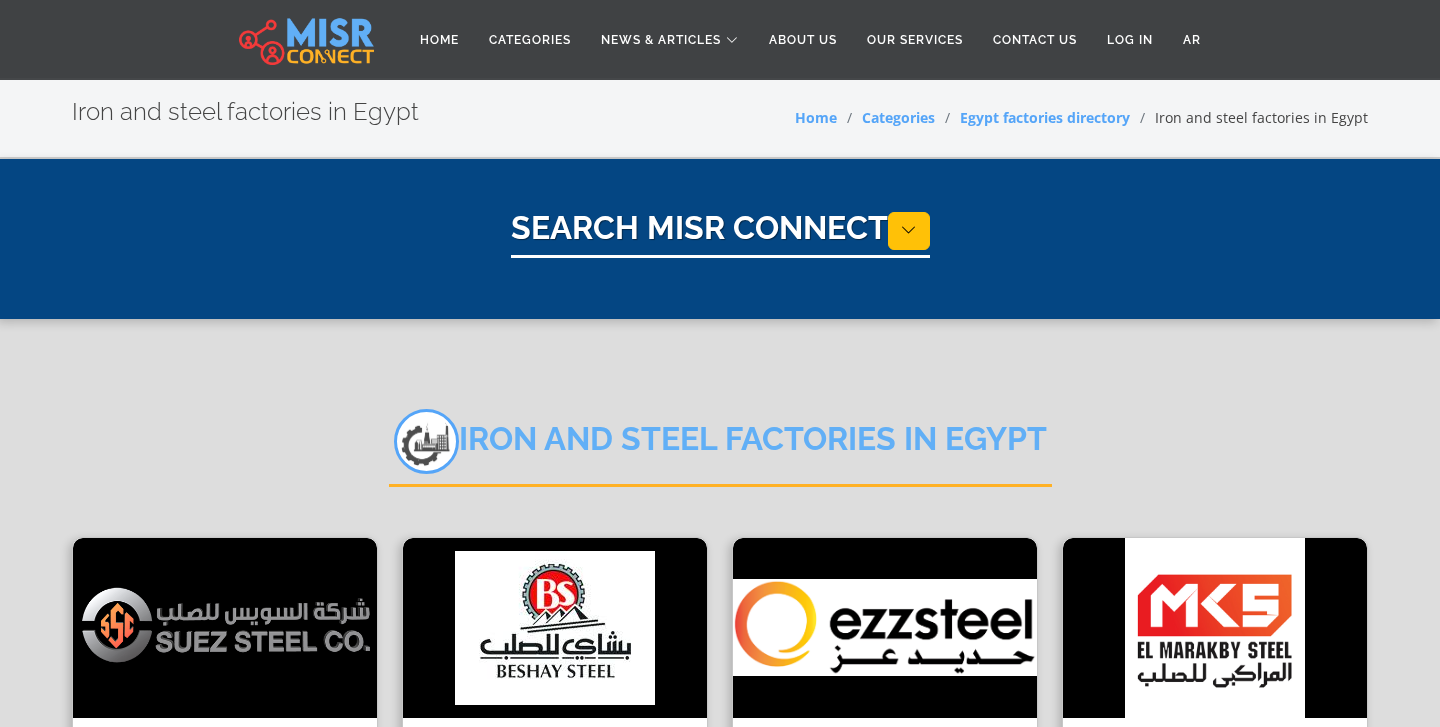 select on "**********" 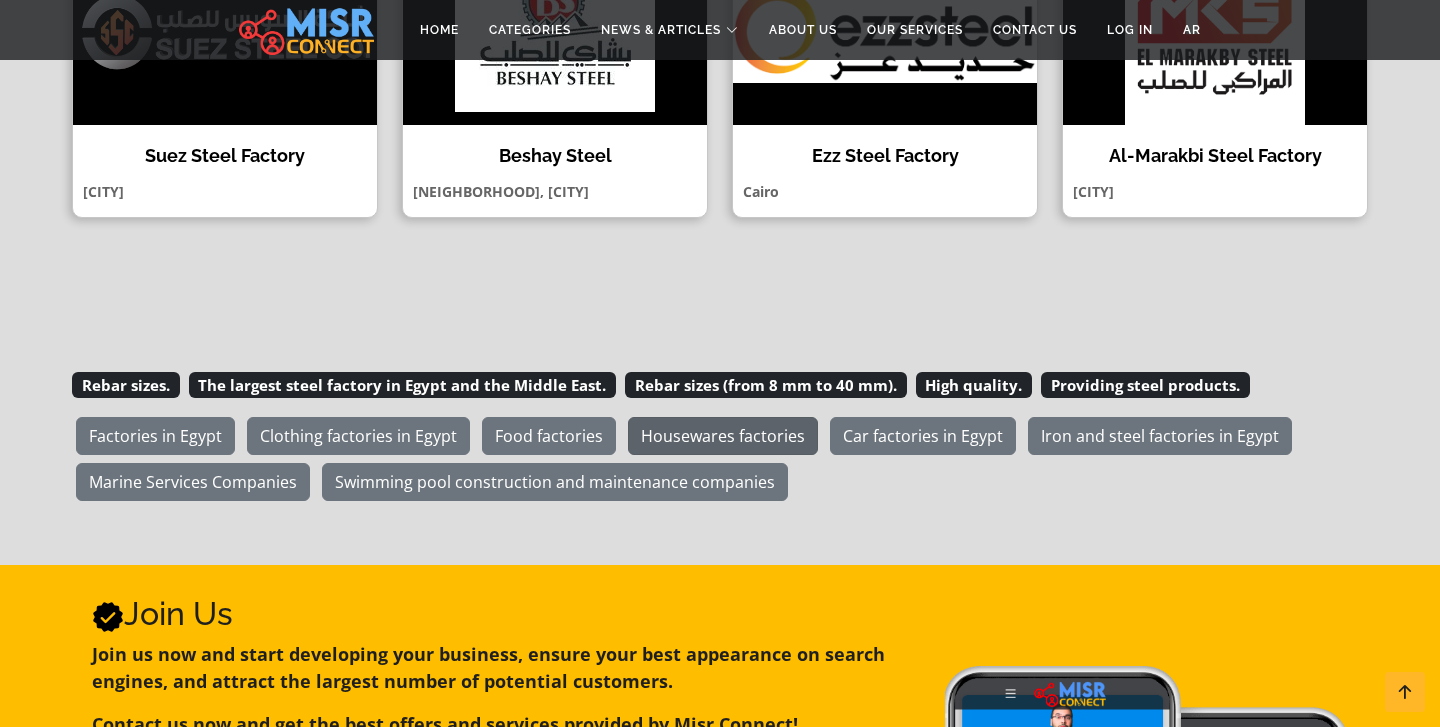 scroll, scrollTop: 608, scrollLeft: 0, axis: vertical 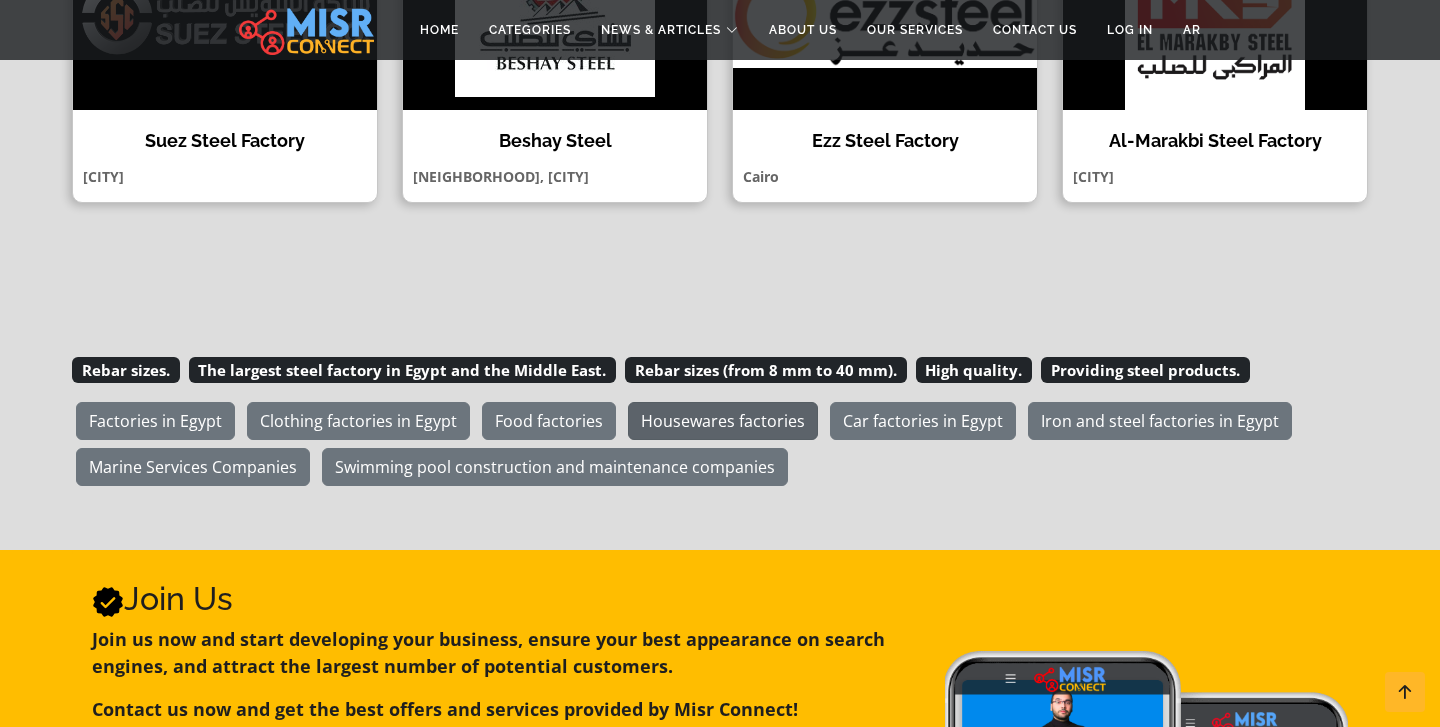 click on "Housewares factories" at bounding box center (723, 421) 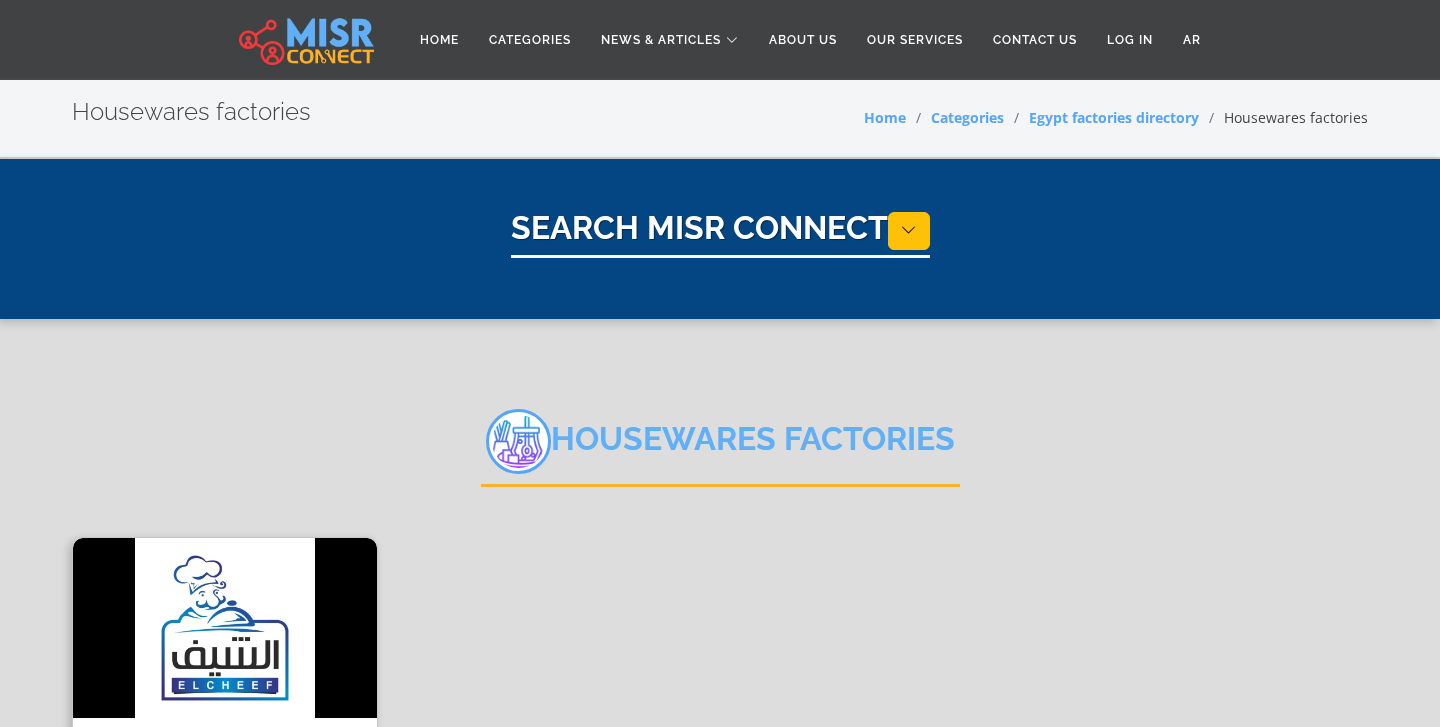 select on "**********" 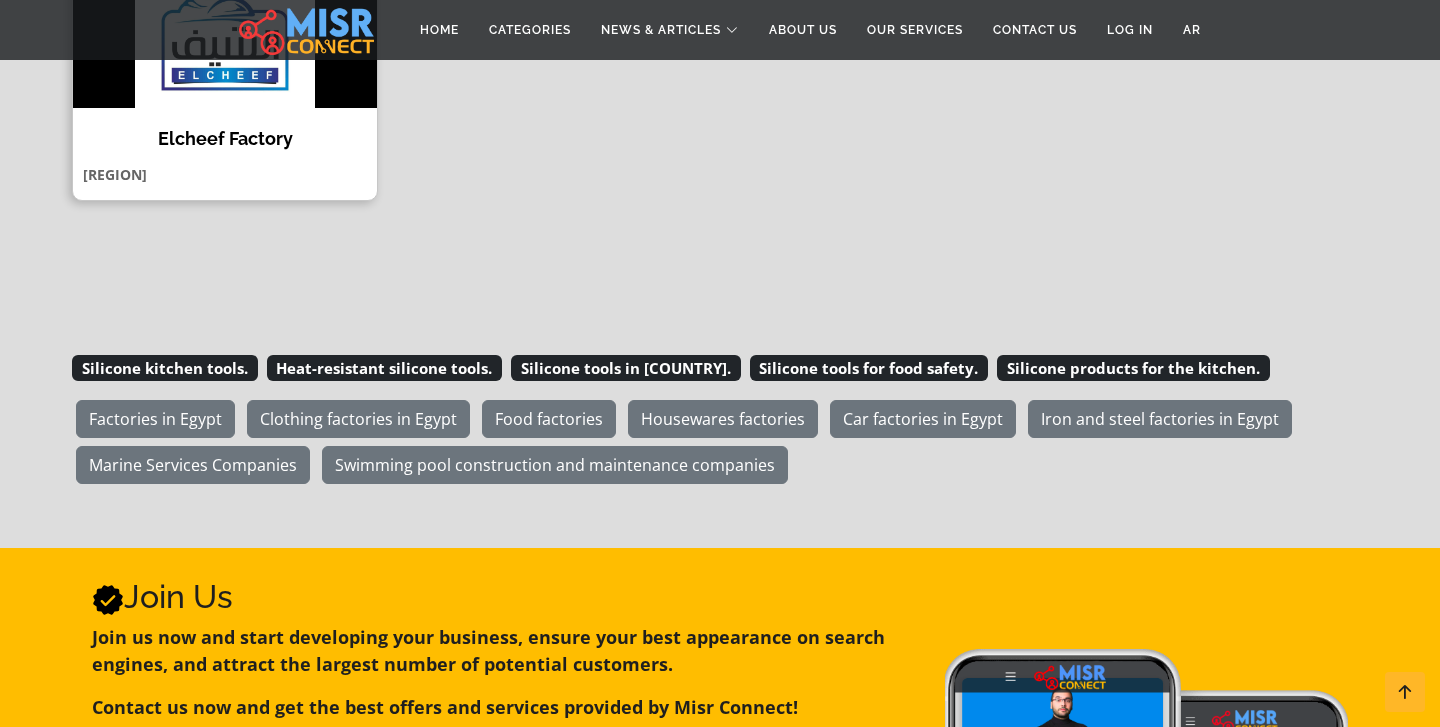 scroll, scrollTop: 609, scrollLeft: 0, axis: vertical 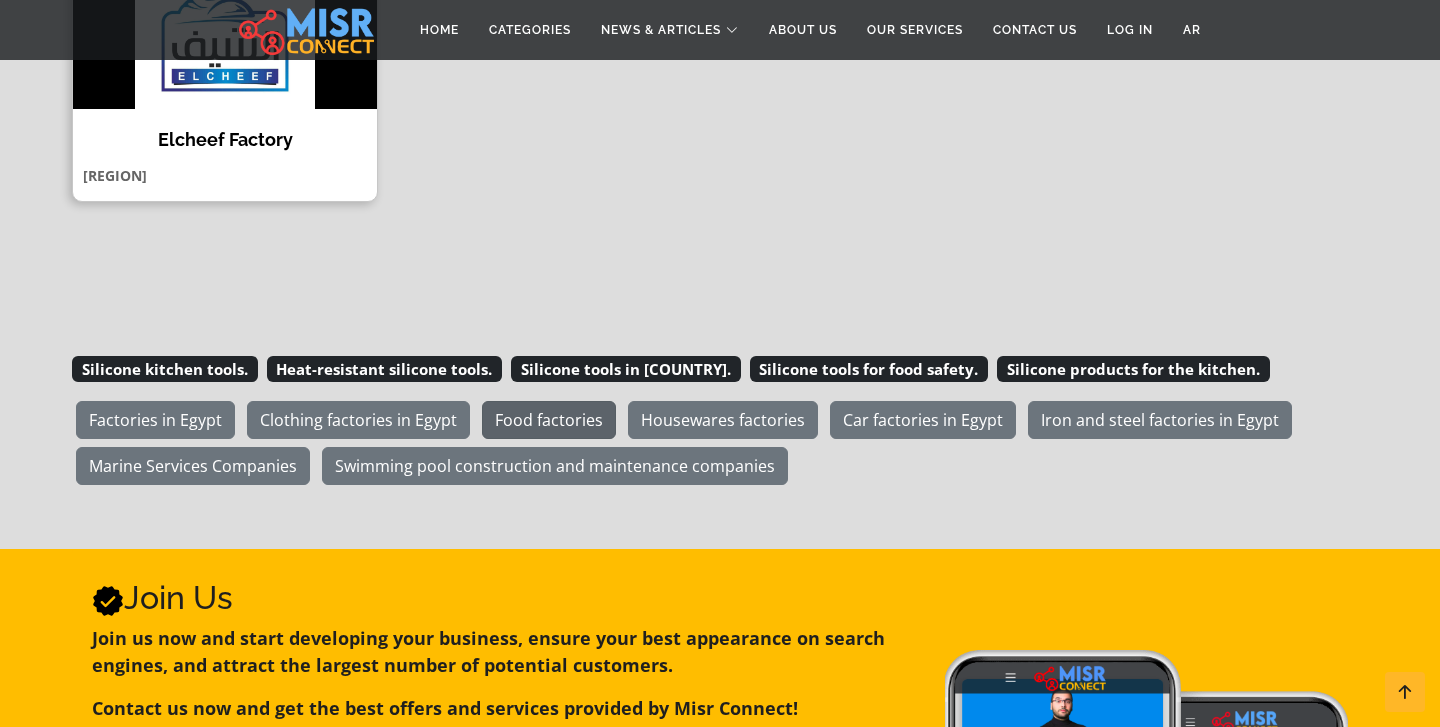 click on "Food factories" at bounding box center (549, 420) 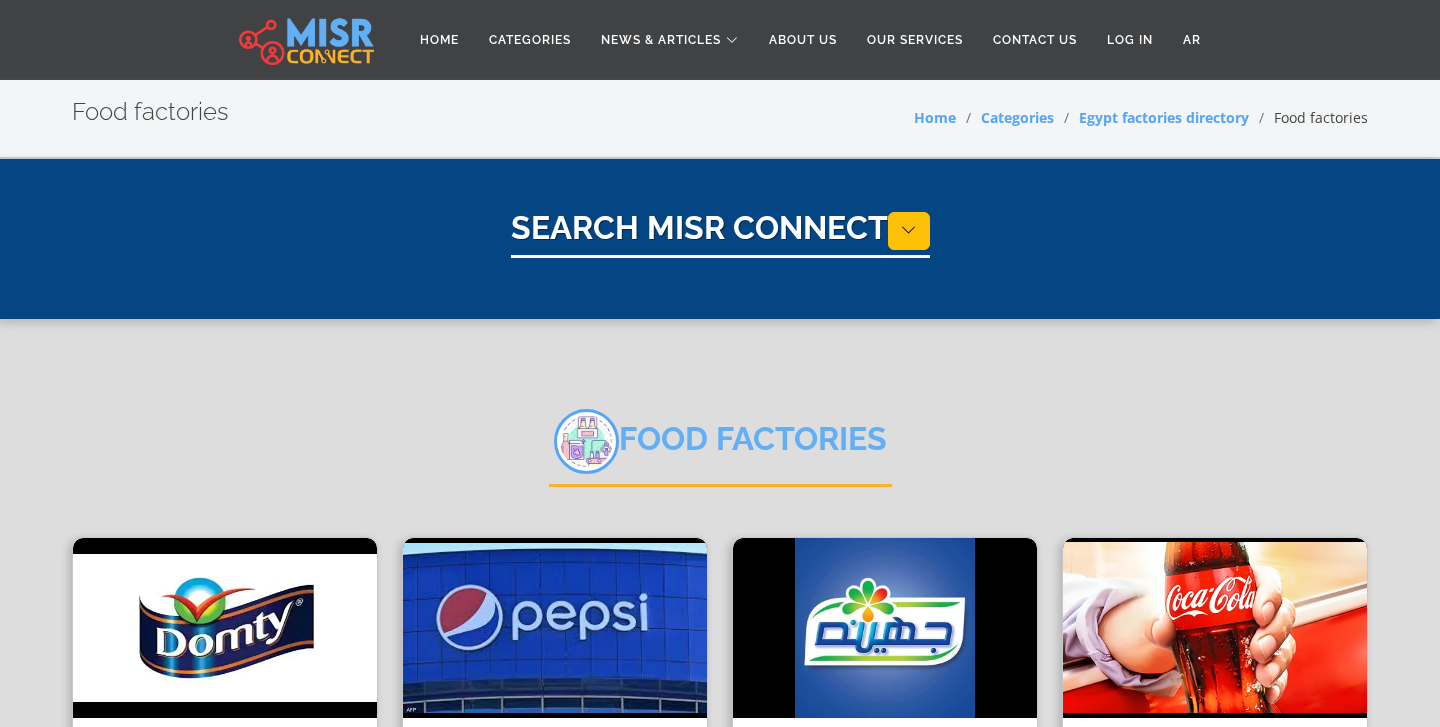 select on "**********" 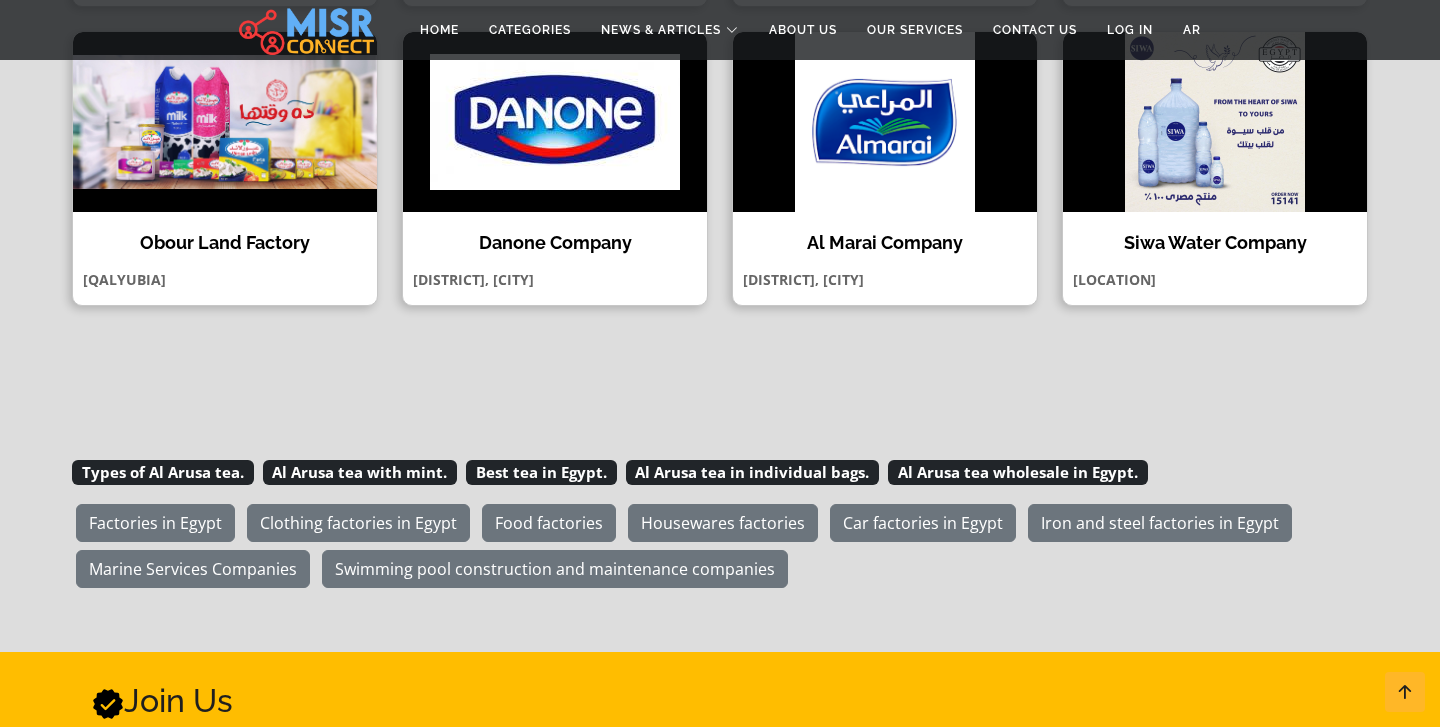scroll, scrollTop: 1458, scrollLeft: 0, axis: vertical 